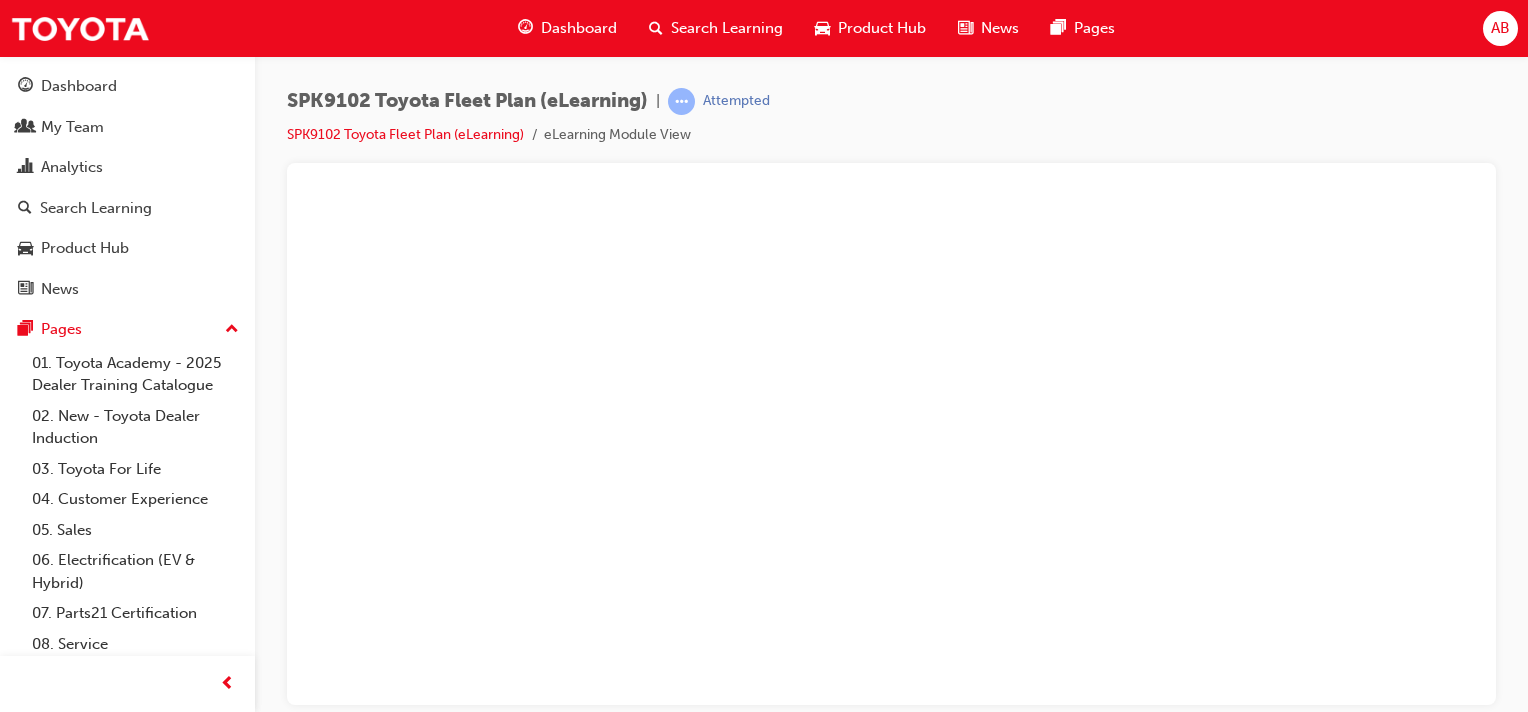 scroll, scrollTop: 0, scrollLeft: 0, axis: both 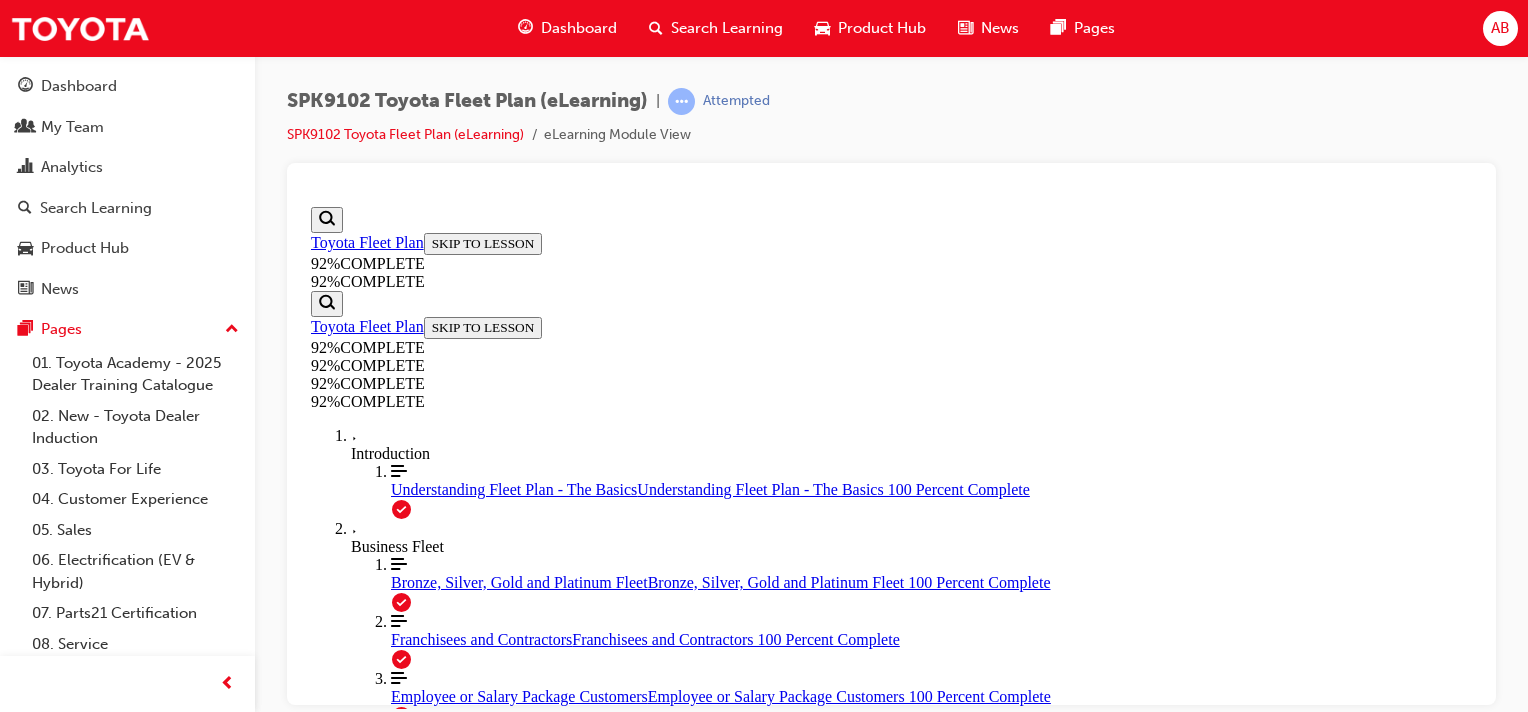 click at bounding box center (891, 2078) 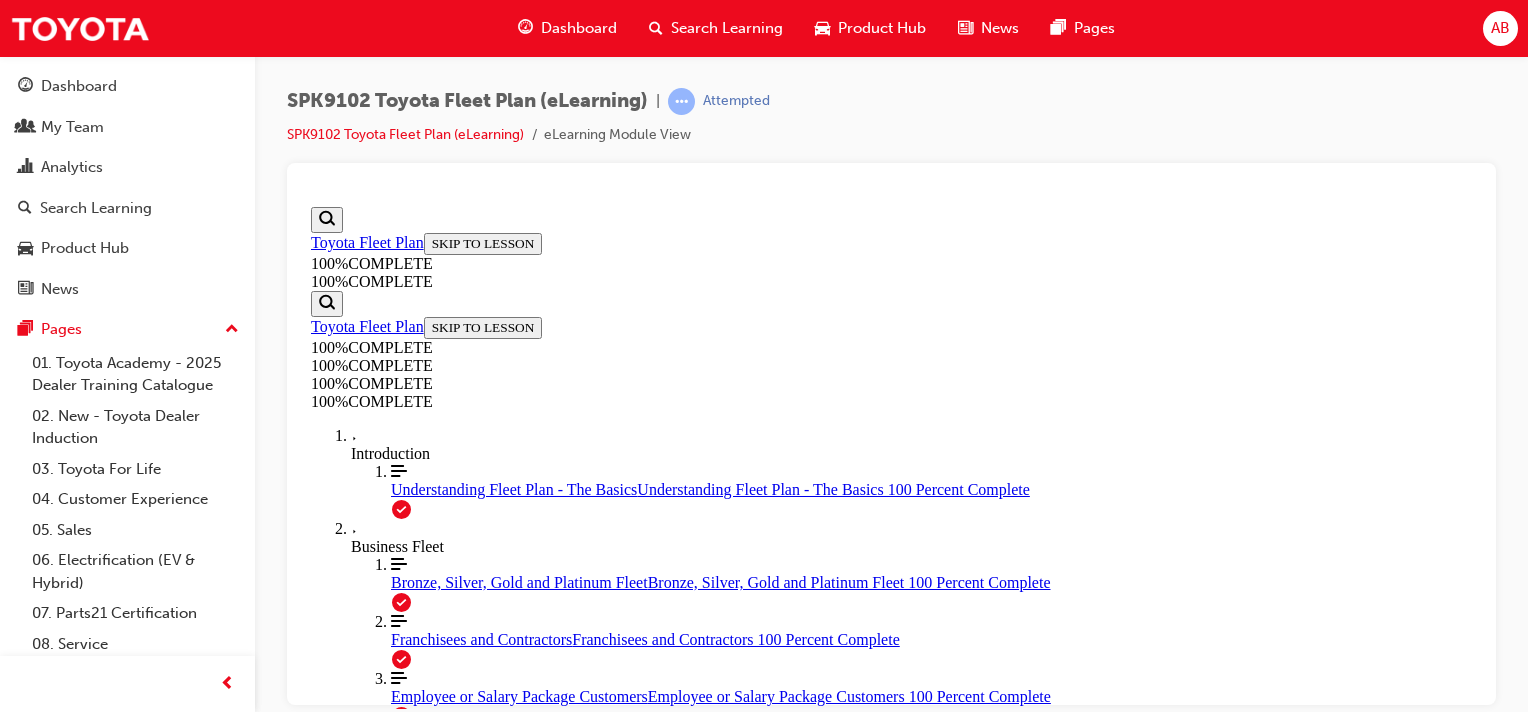 click on "NEXT" at bounding box center (337, 2650) 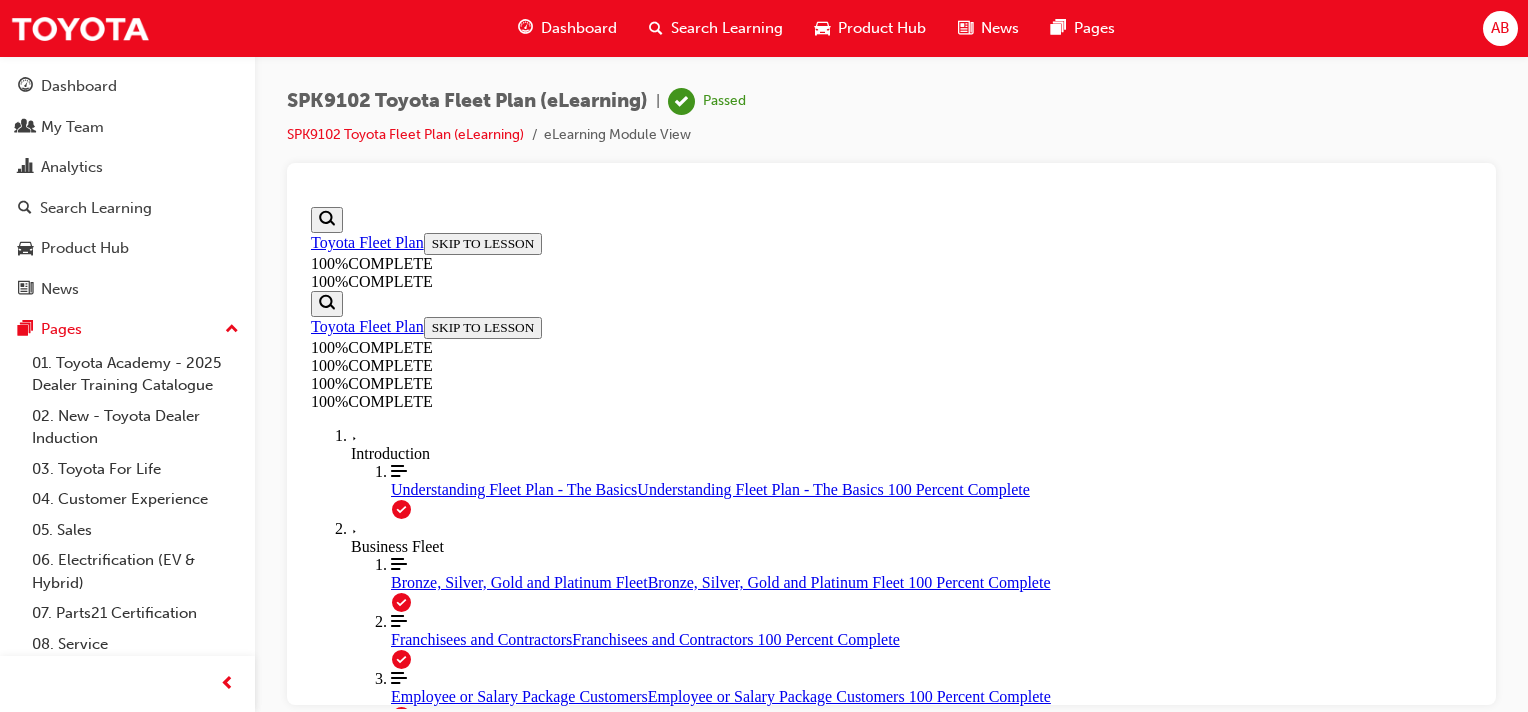 scroll, scrollTop: 72, scrollLeft: 0, axis: vertical 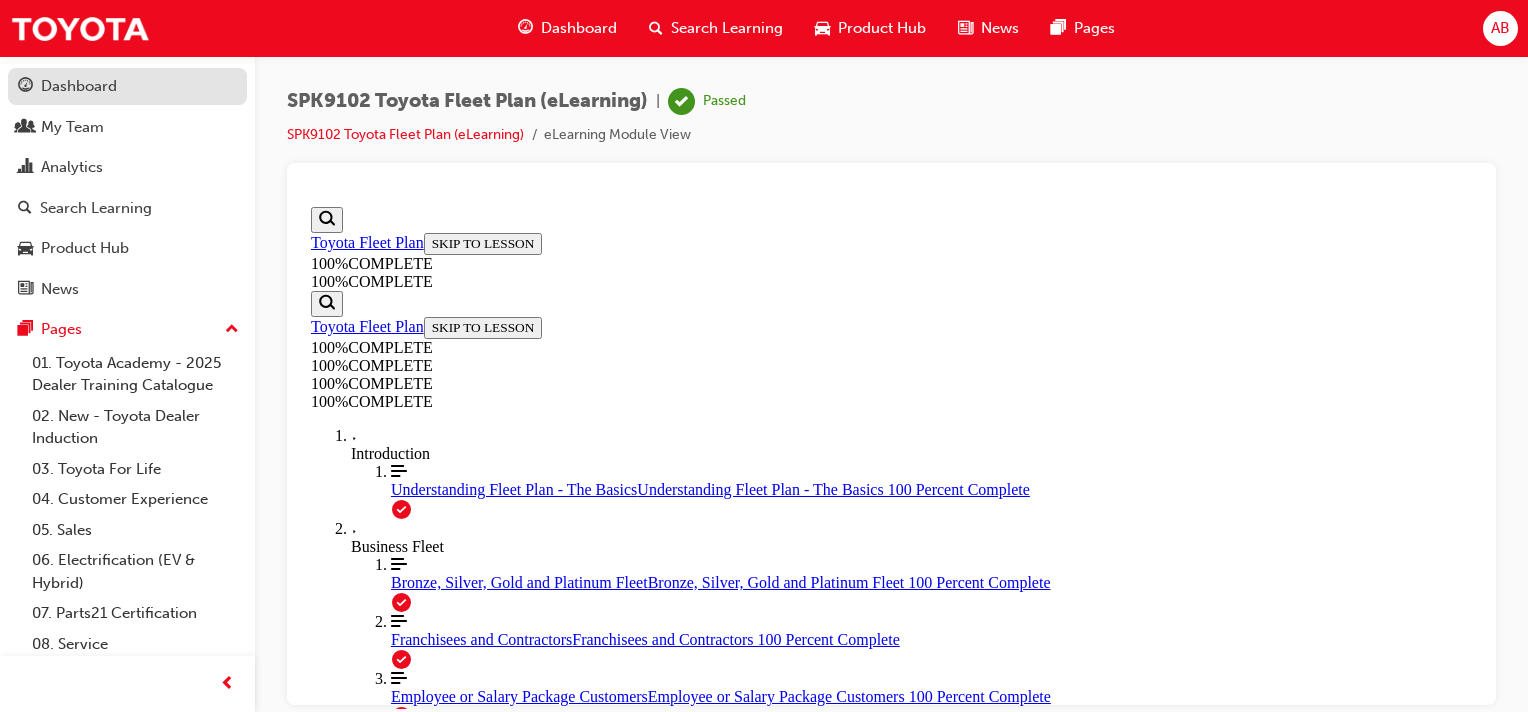 click on "Dashboard" at bounding box center (79, 86) 